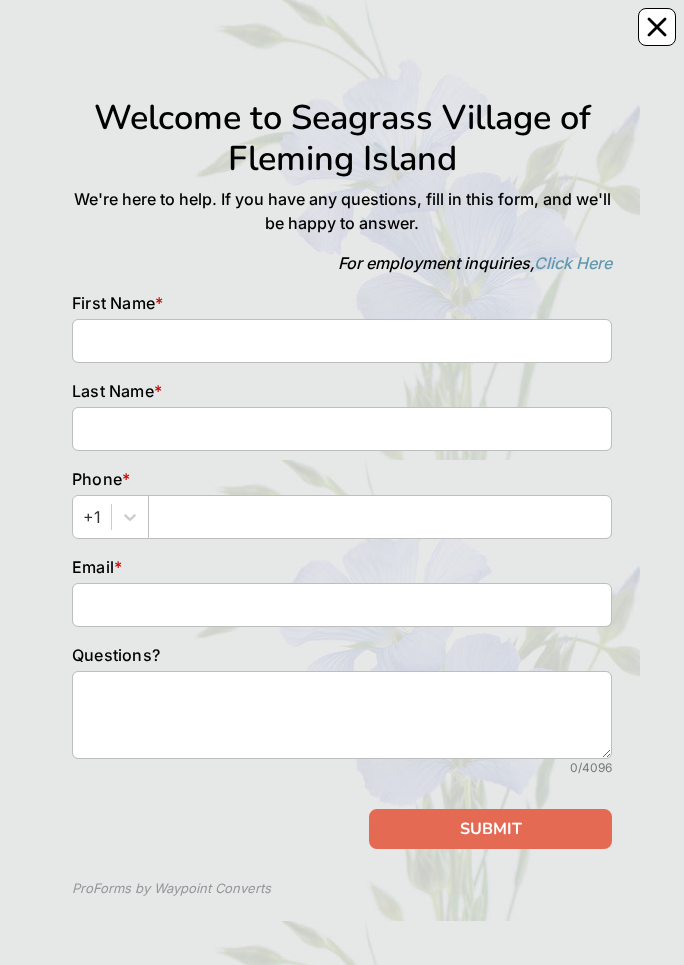scroll, scrollTop: 0, scrollLeft: 0, axis: both 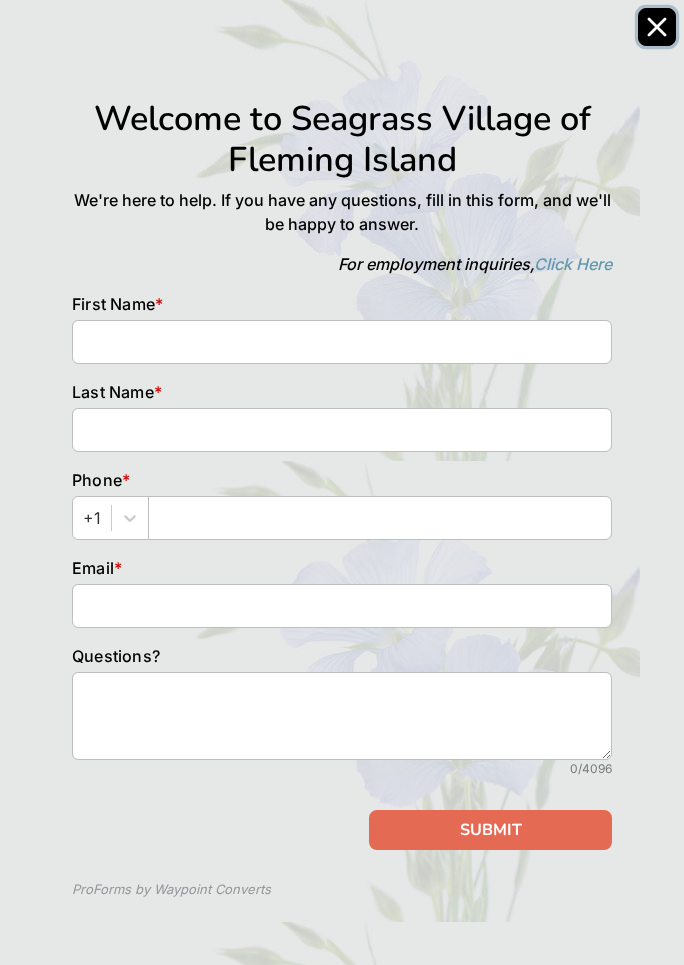 click 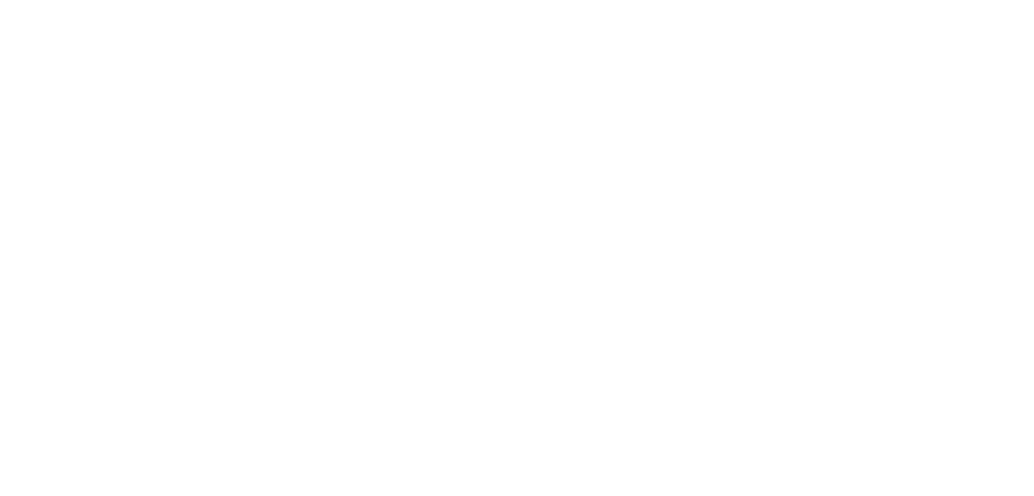 scroll, scrollTop: 0, scrollLeft: 0, axis: both 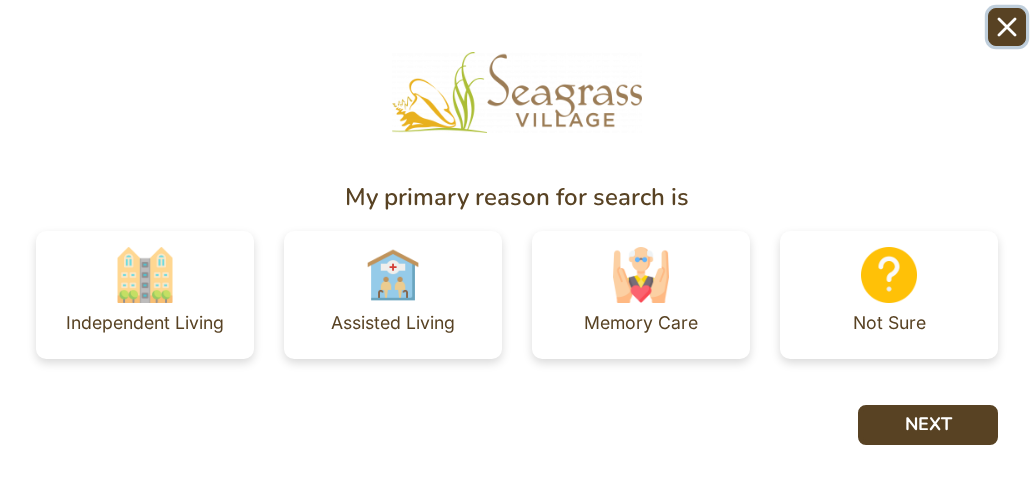 click at bounding box center (1007, 27) 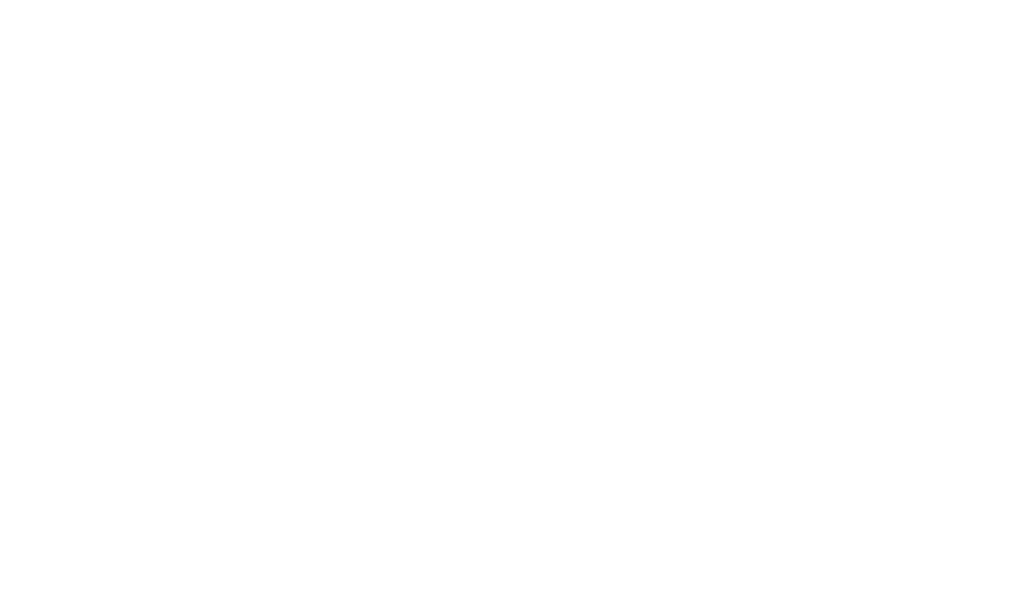 scroll, scrollTop: 0, scrollLeft: 0, axis: both 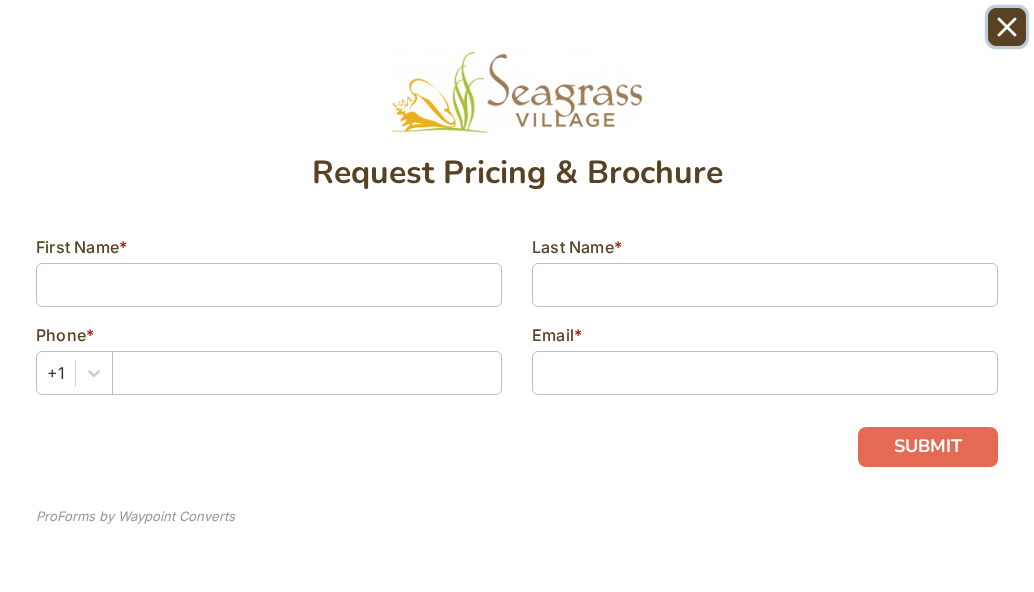 click 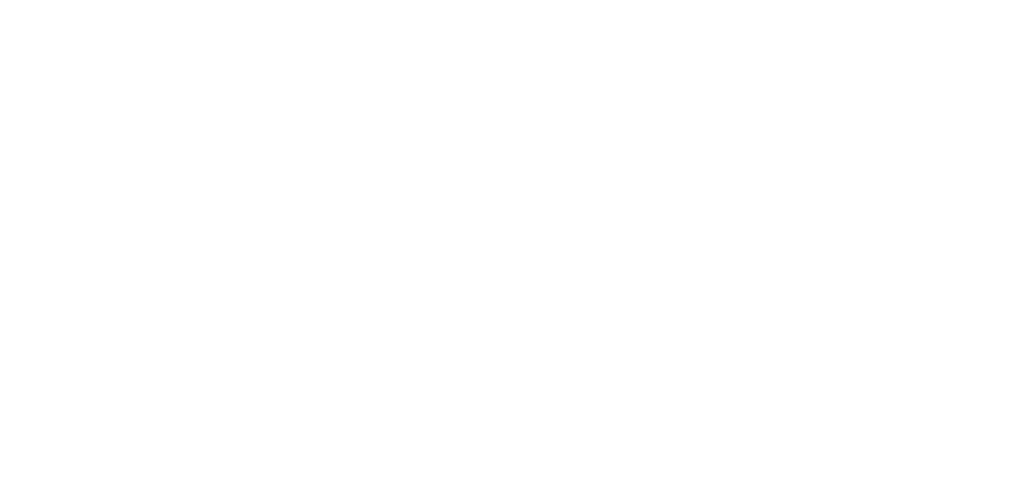 scroll, scrollTop: 0, scrollLeft: 0, axis: both 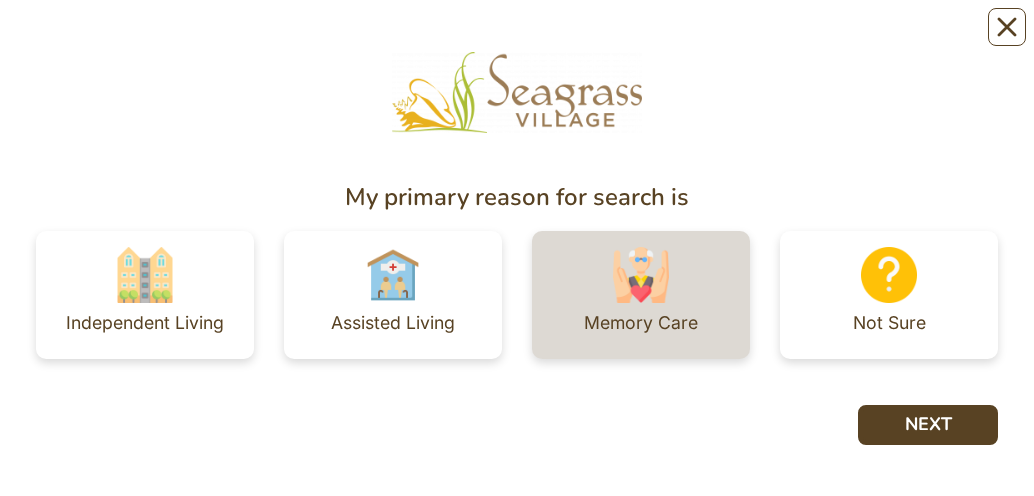click at bounding box center (641, 275) 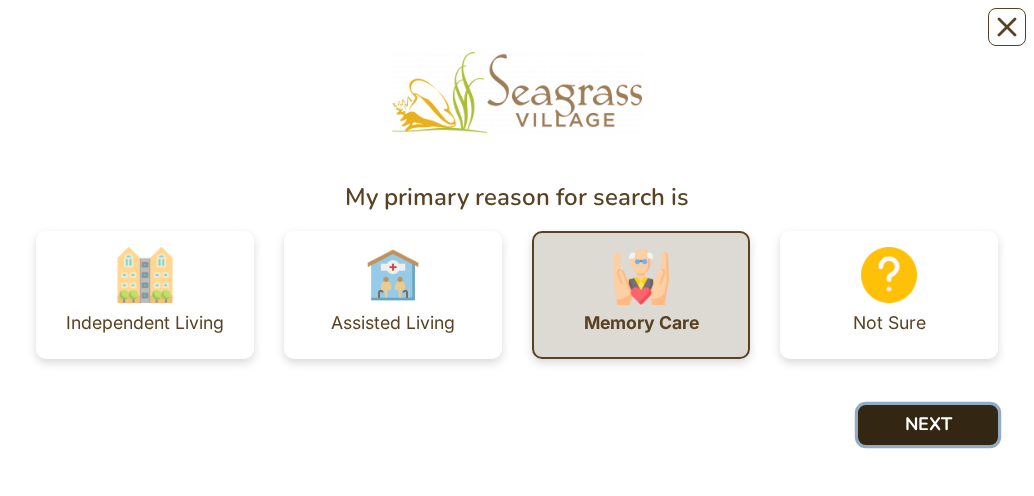 click on "NEXT" at bounding box center [928, 425] 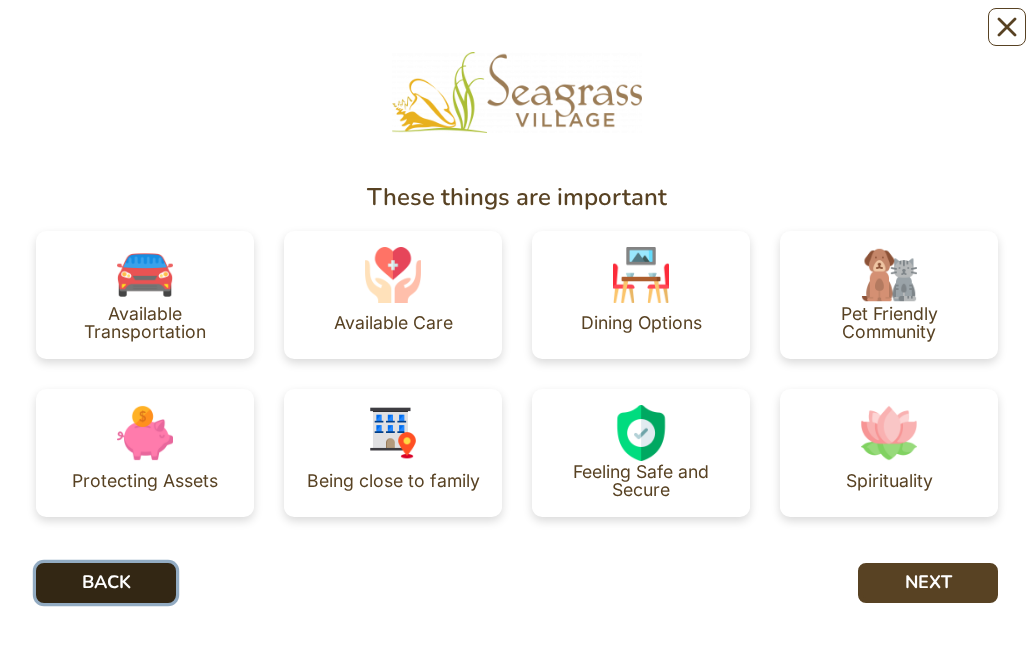 click on "BACK" at bounding box center (106, 583) 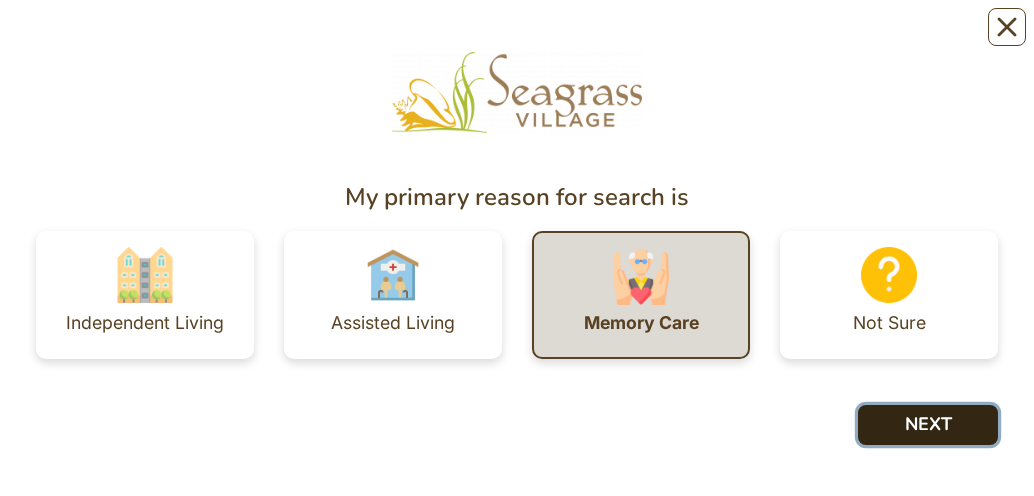 click on "NEXT" at bounding box center [928, 425] 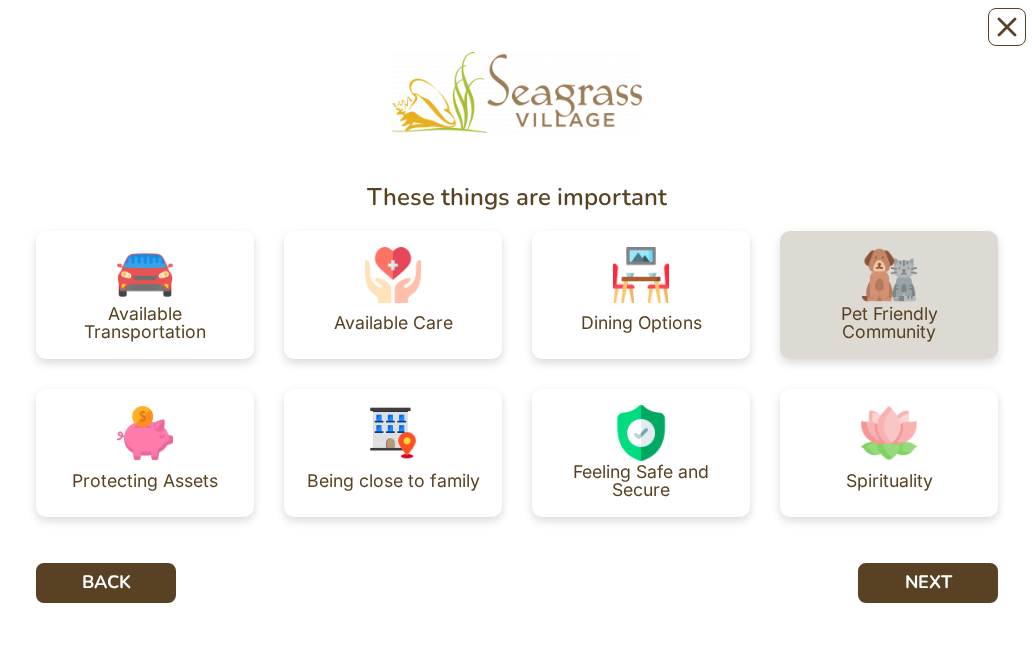 click at bounding box center (889, 275) 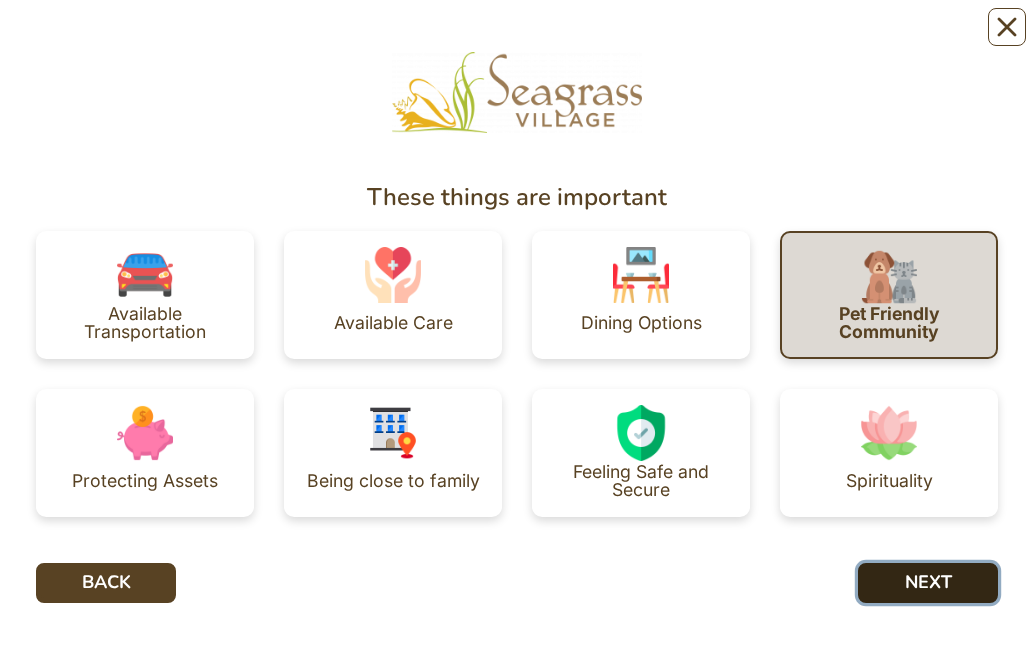click on "NEXT" at bounding box center (928, 583) 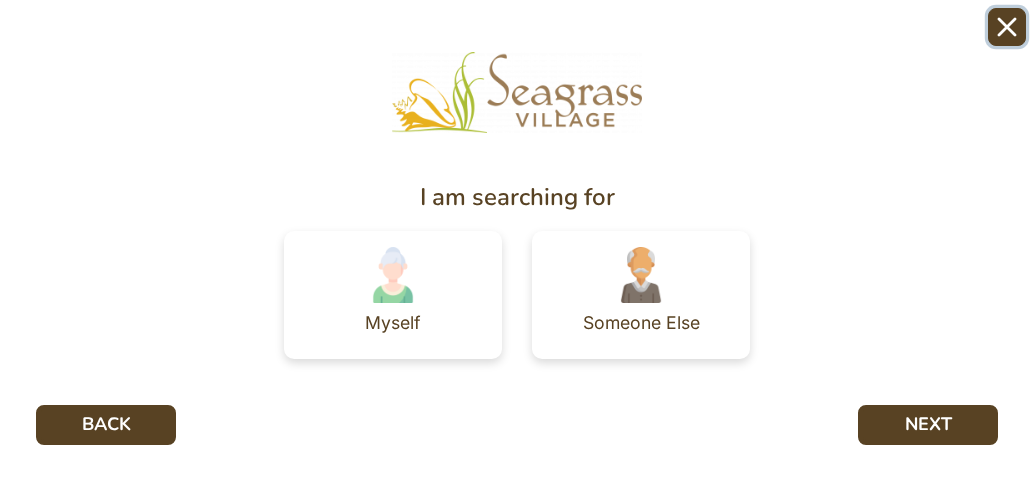 drag, startPoint x: 994, startPoint y: 32, endPoint x: 953, endPoint y: 80, distance: 63.126858 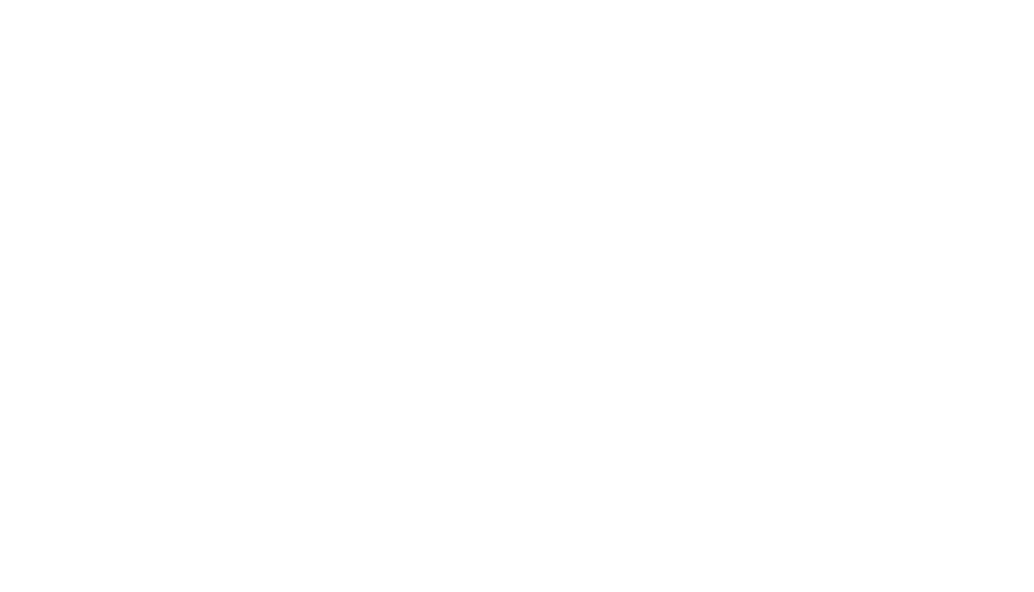 scroll, scrollTop: 0, scrollLeft: 0, axis: both 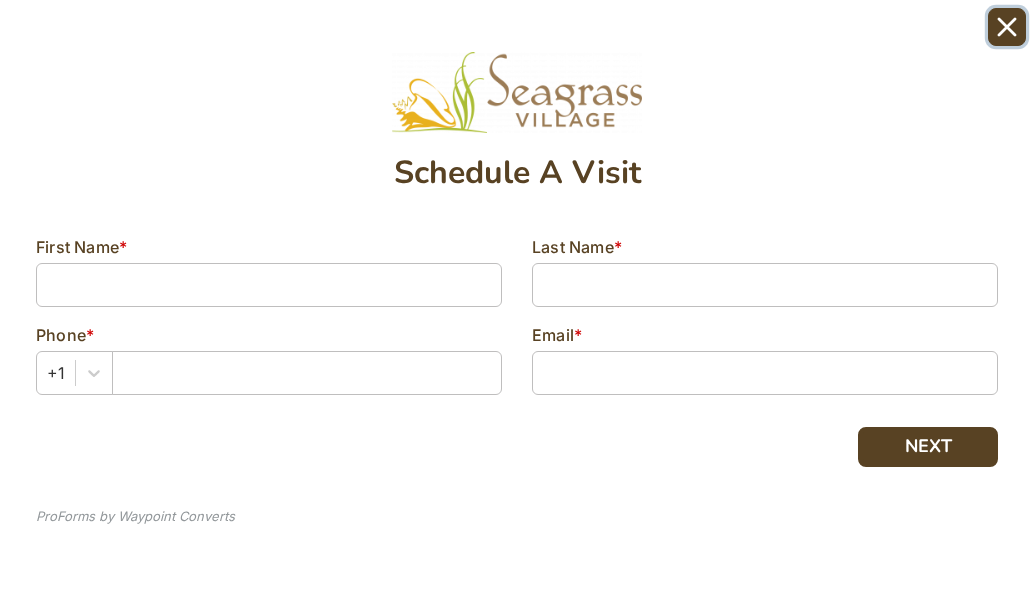 click 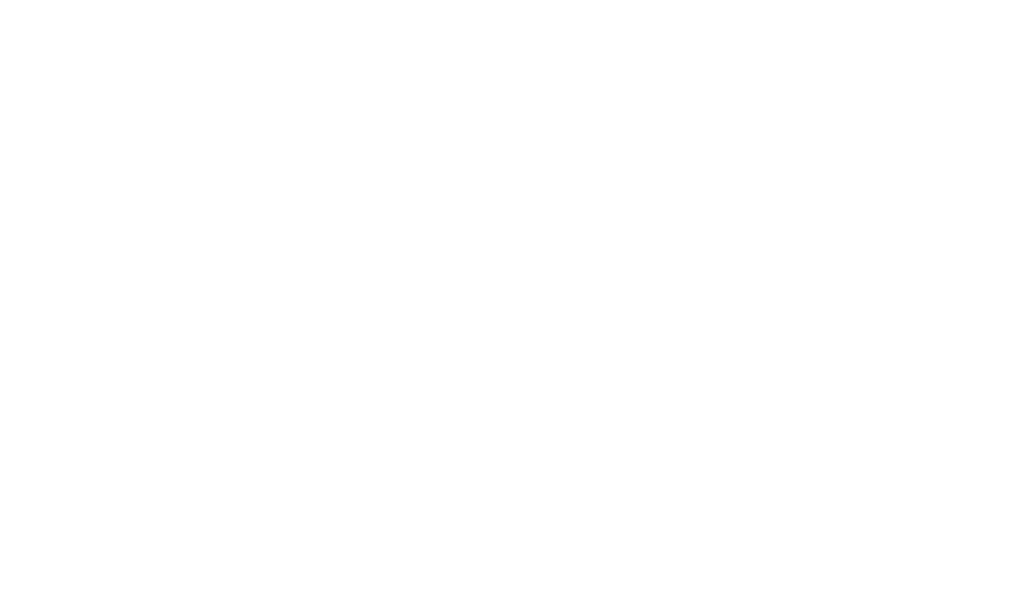 scroll, scrollTop: 0, scrollLeft: 0, axis: both 